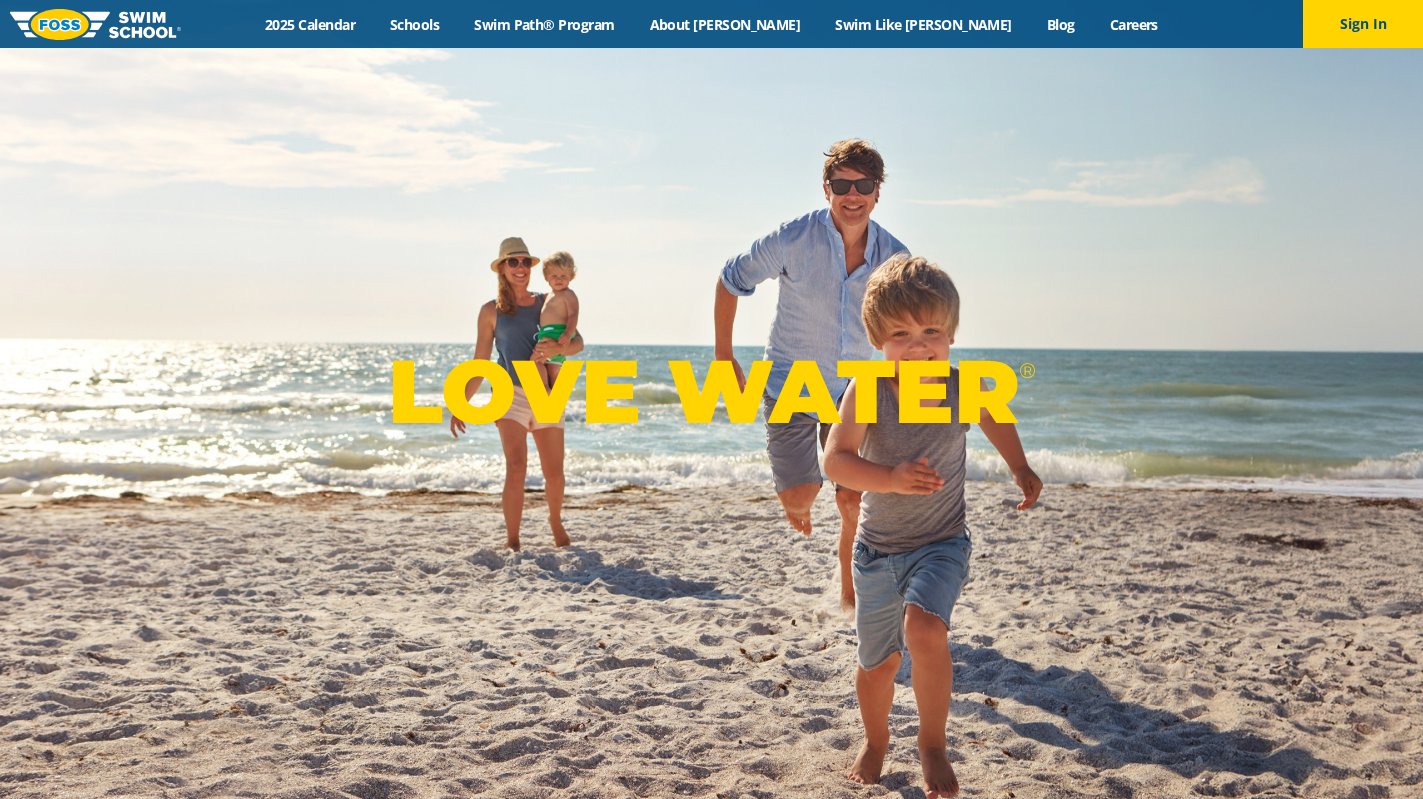 scroll, scrollTop: 0, scrollLeft: 0, axis: both 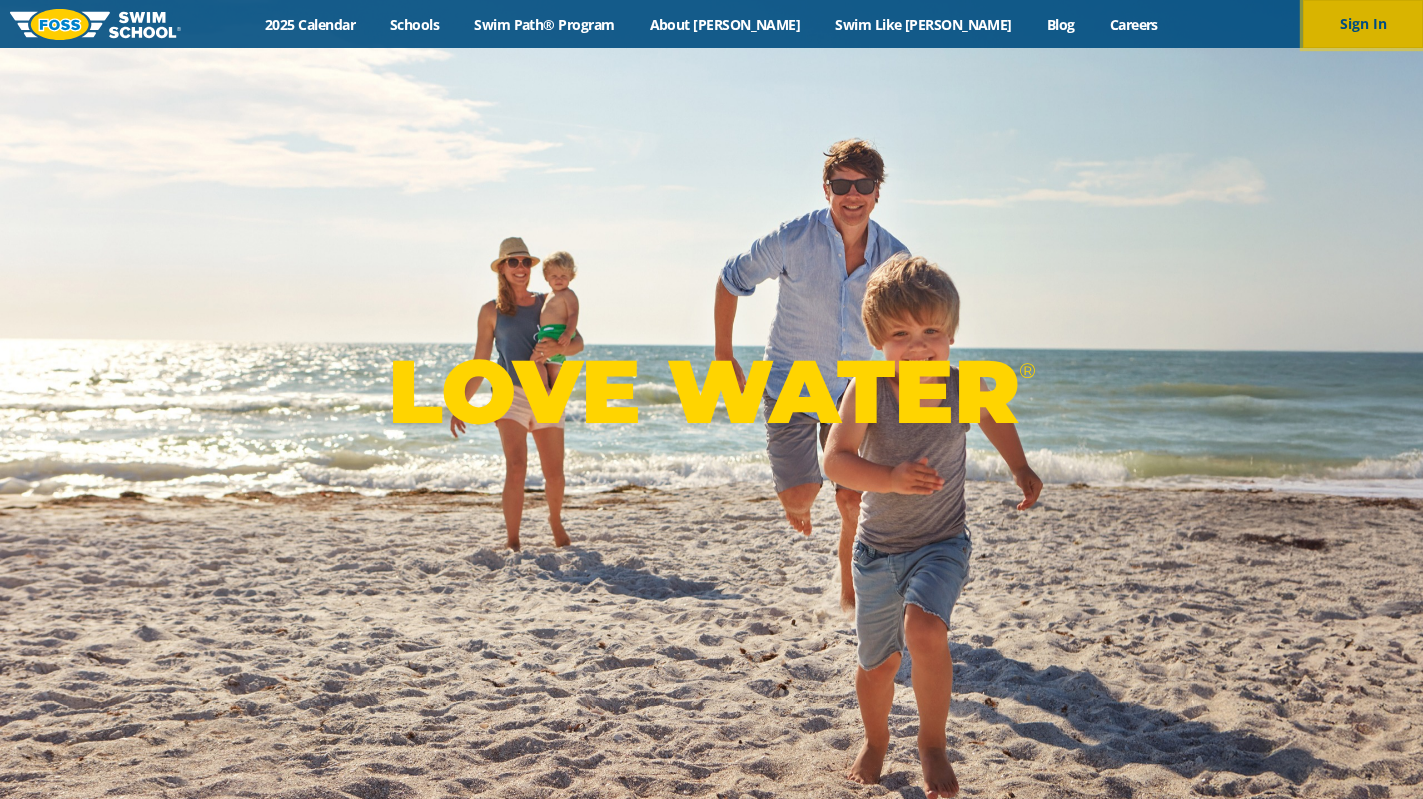 click on "Sign In" at bounding box center (1363, 24) 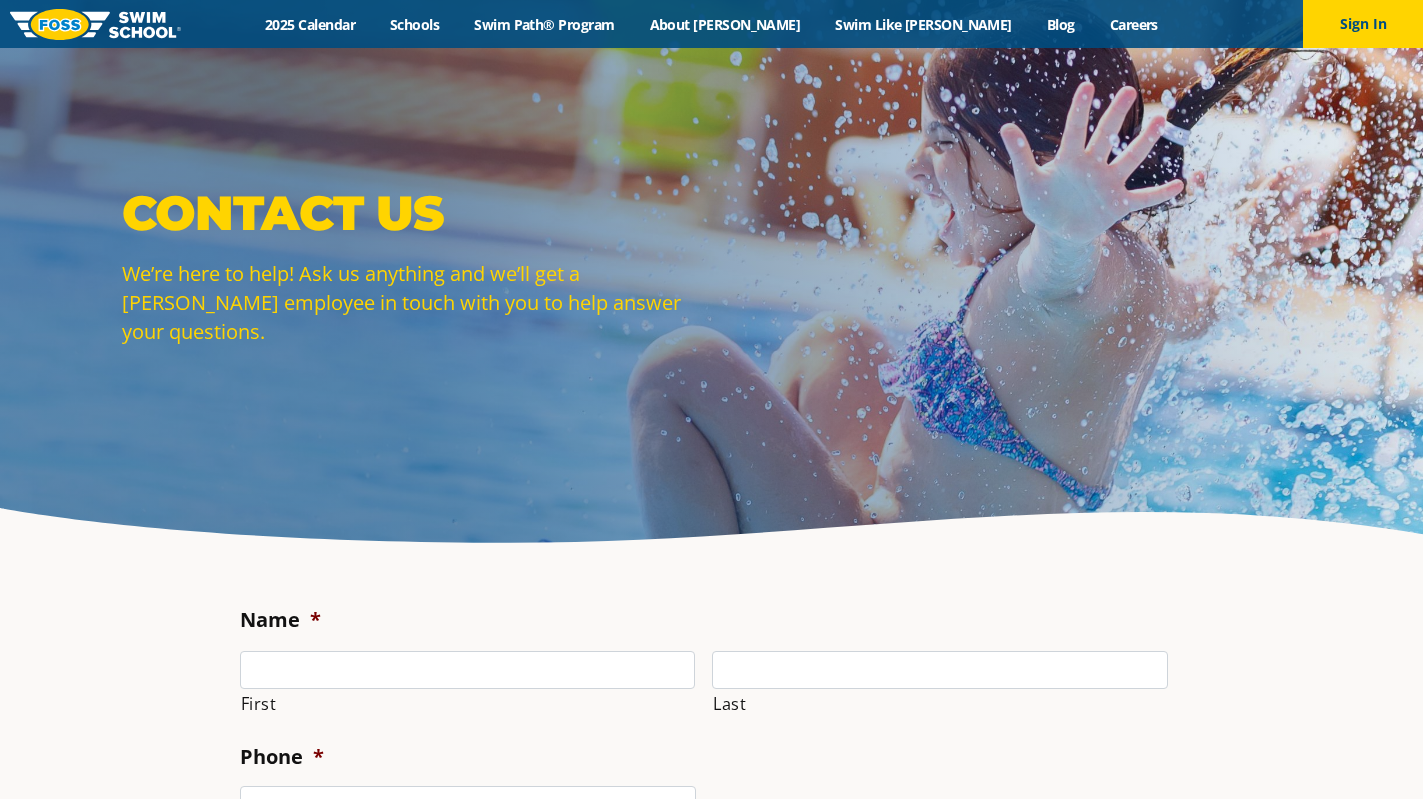 scroll, scrollTop: 0, scrollLeft: 0, axis: both 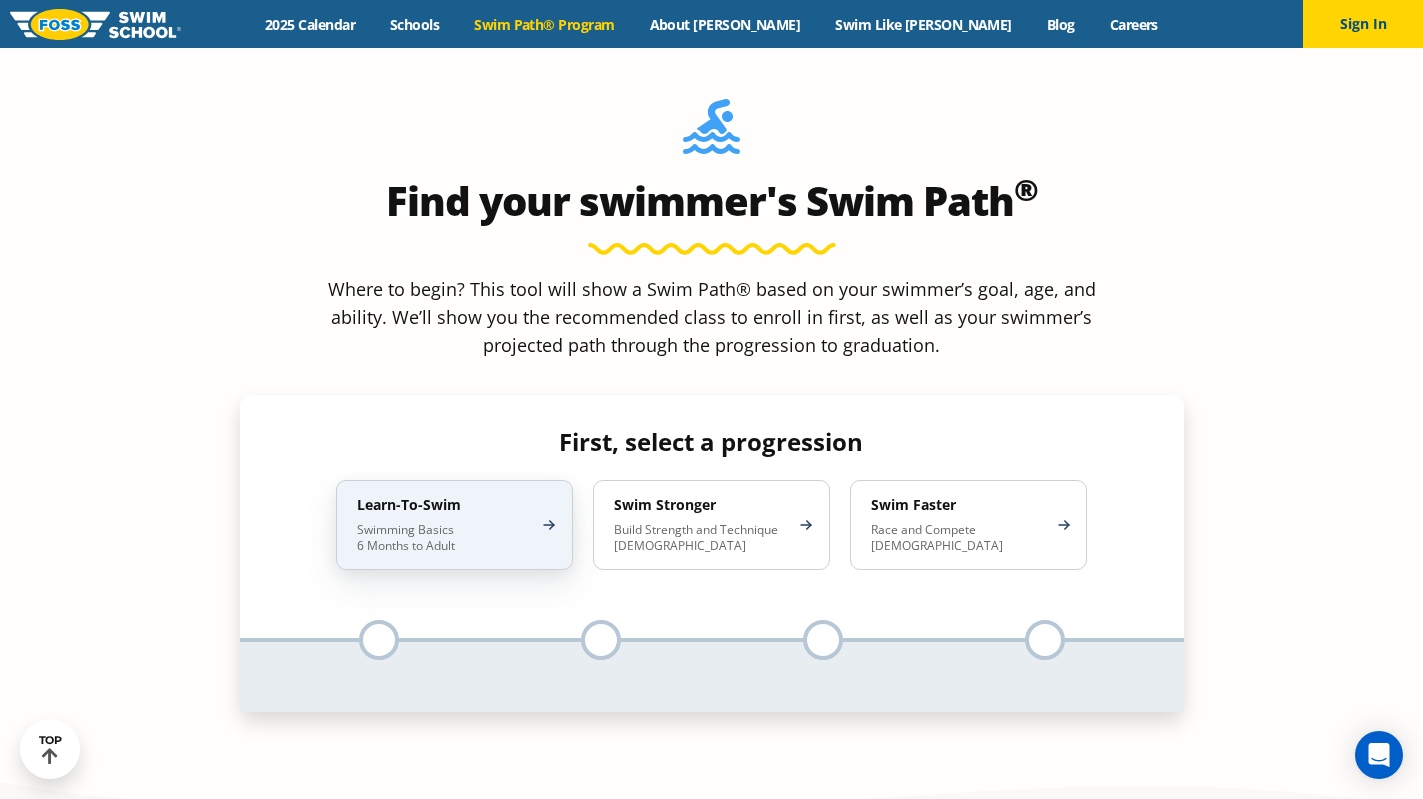 click on "Learn-To-Swim Swimming Basics 6 Months to Adult" at bounding box center [454, 525] 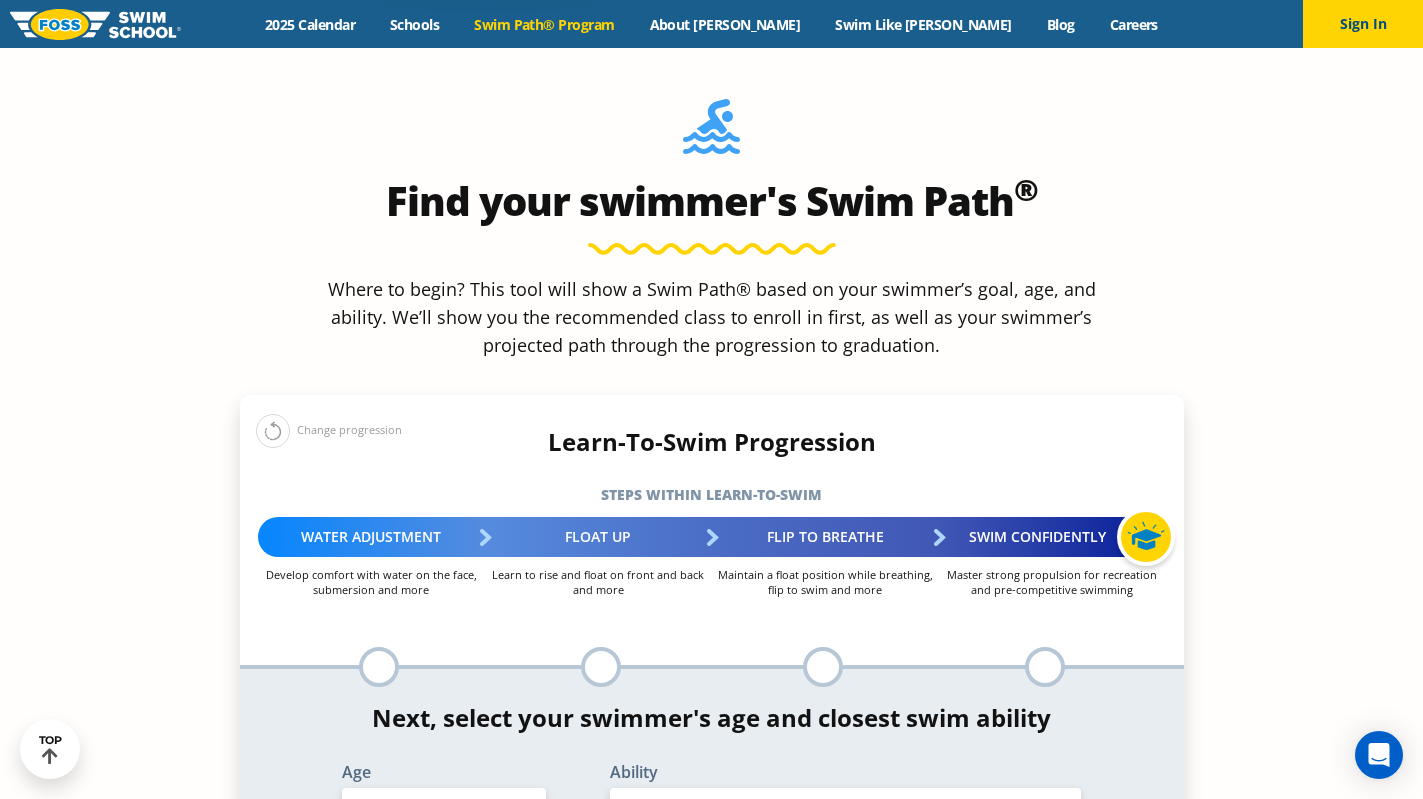 click on "Water Adjustment" at bounding box center (371, 537) 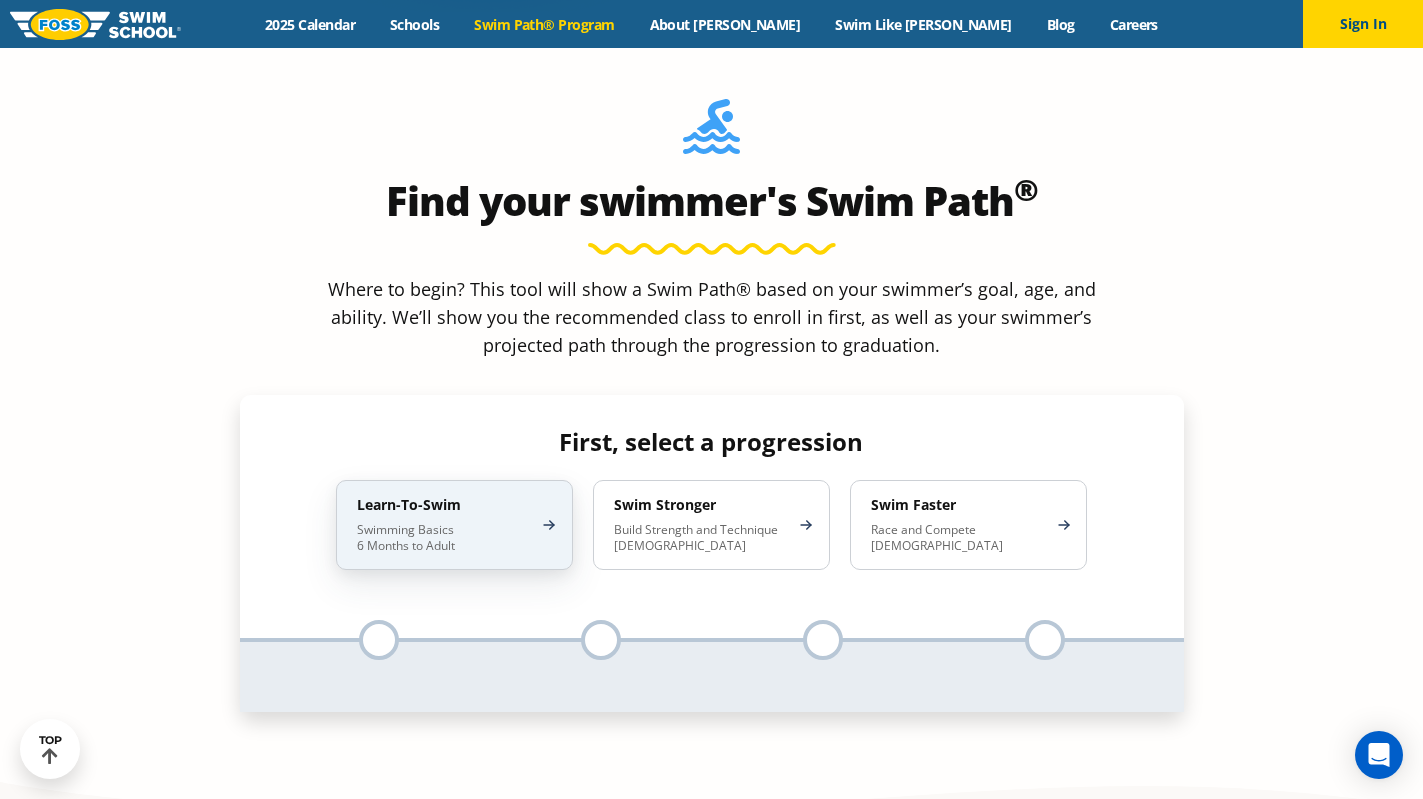 click on "Swimming Basics 6 Months to Adult" at bounding box center [444, 538] 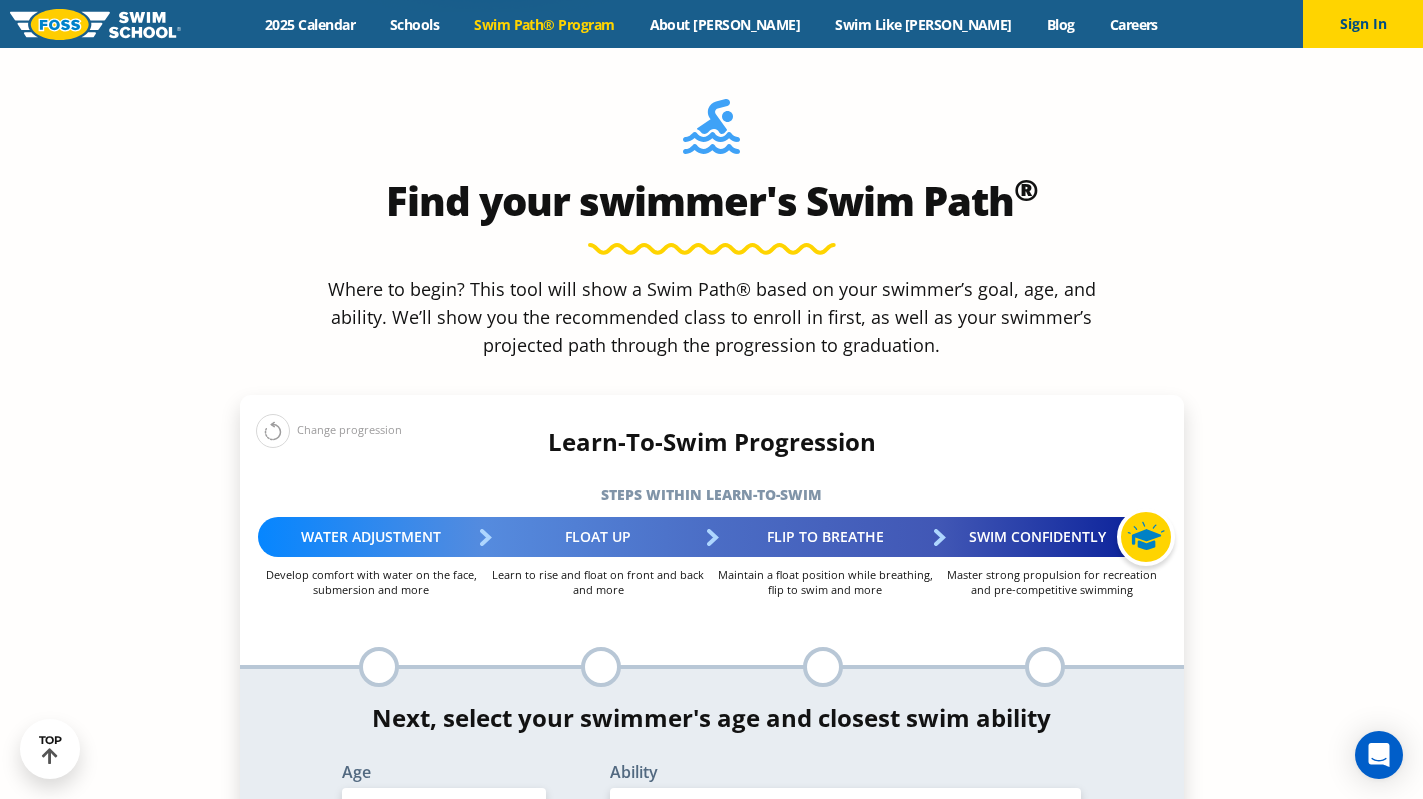scroll, scrollTop: 1837, scrollLeft: 0, axis: vertical 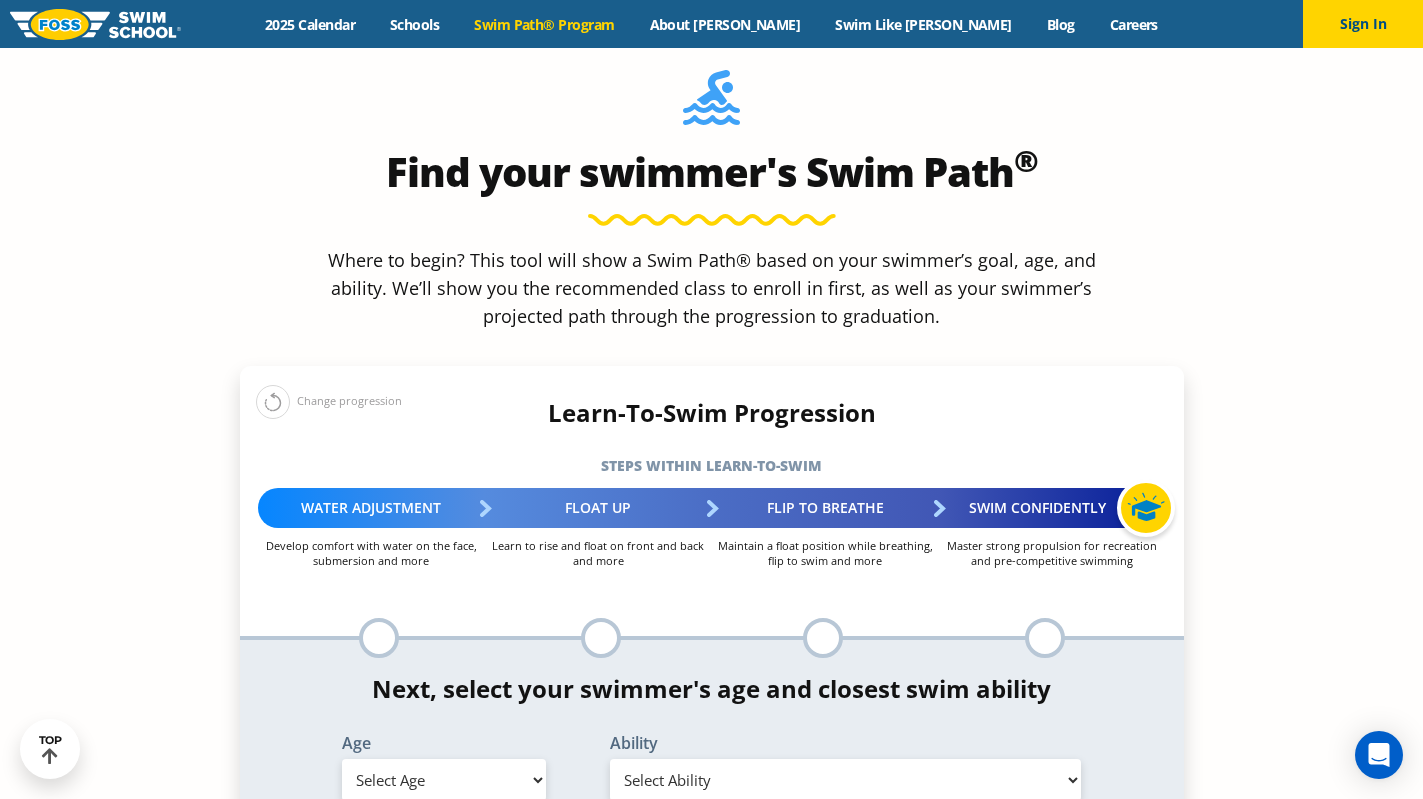 click on "Select Age 6 months - 1 year 1 year 2 years 3 years 4 years 5 years 6 years 7 years 8 years 9 years 10 years  11 years  12 years  13 years  14 years  15 years  16 years  17 years  Adult (18 years +)" at bounding box center (444, 780) 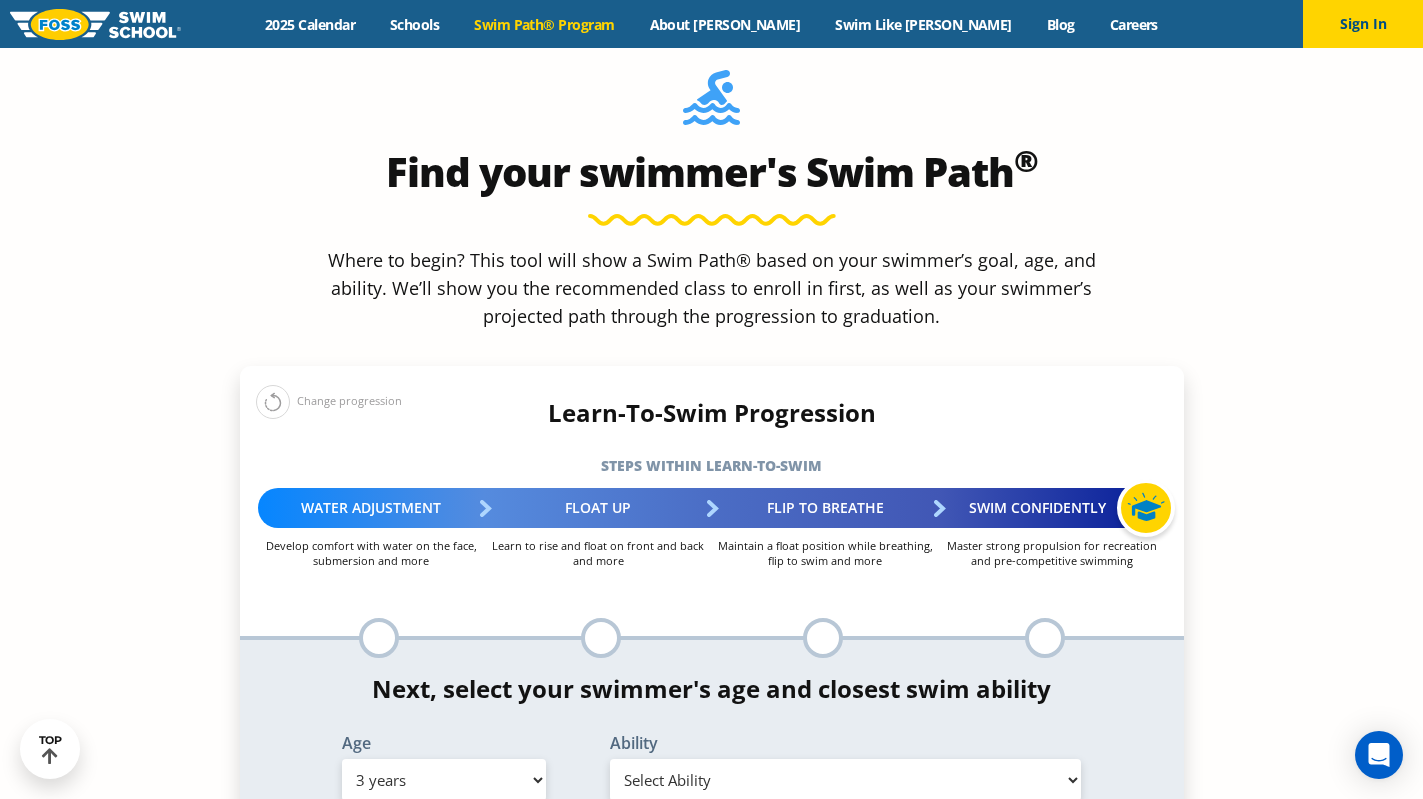 click on "Select Ability First in-water experience When in the water, reliant on a life jacket or floatation device Uncomfortable putting face in the water and/or getting water on ears while floating on back Swims 5 feet with face in the water, unassisted by a person or floatie I would be comfortable if my child fell in the water and confident they would be able to get back to the edge with no assistance In open water, able to swim for at least 15 ft back to safety while flipping from front to back to breathe/float" at bounding box center (846, 780) 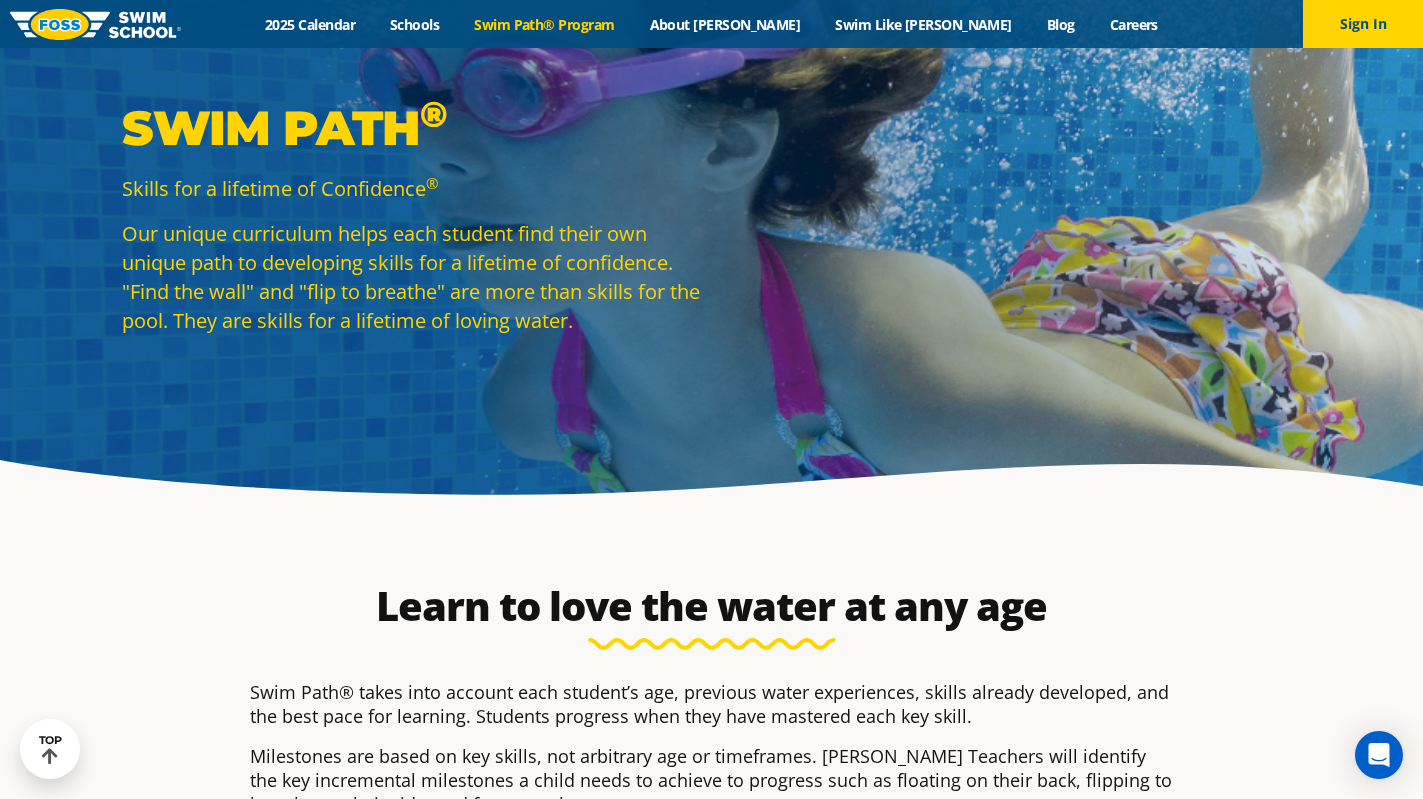 scroll, scrollTop: 0, scrollLeft: 0, axis: both 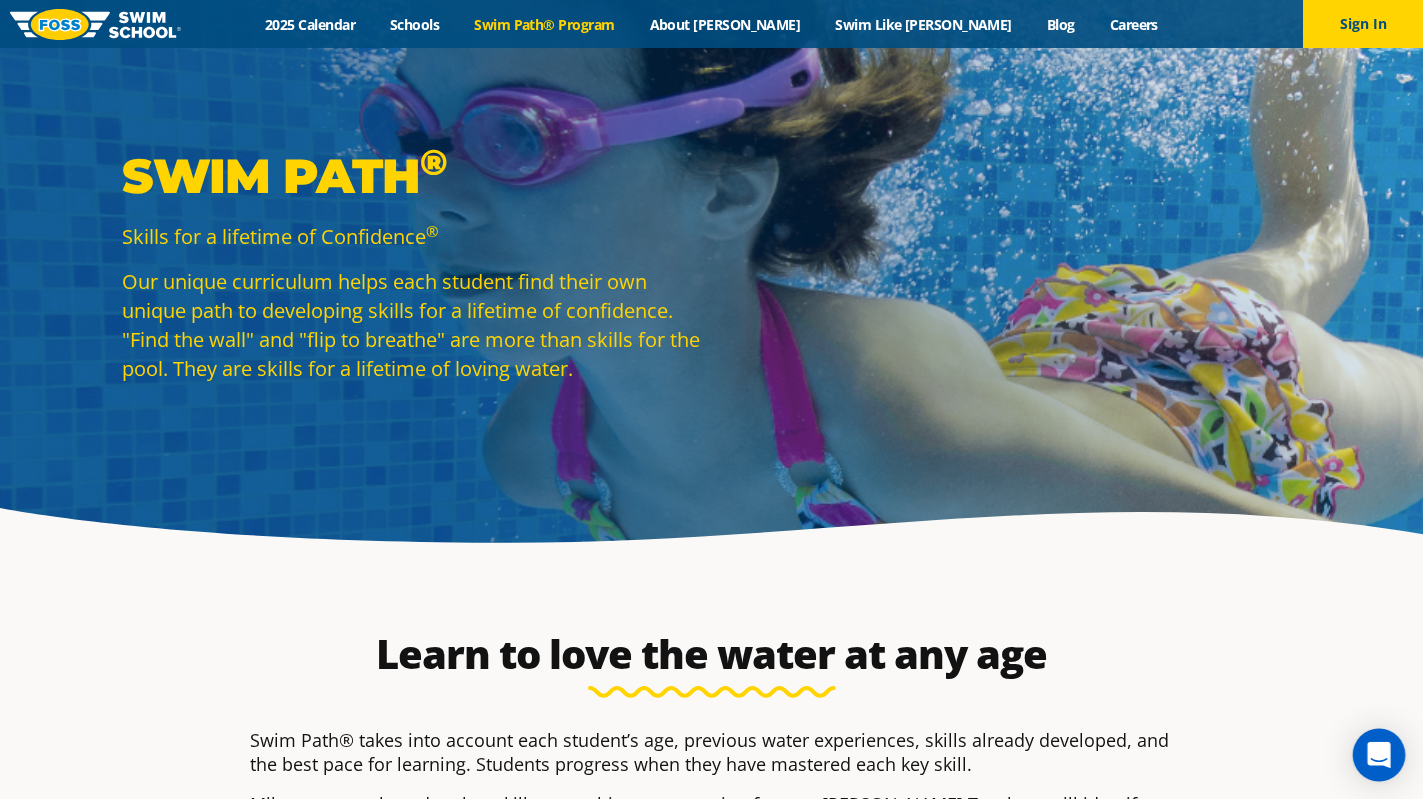 click 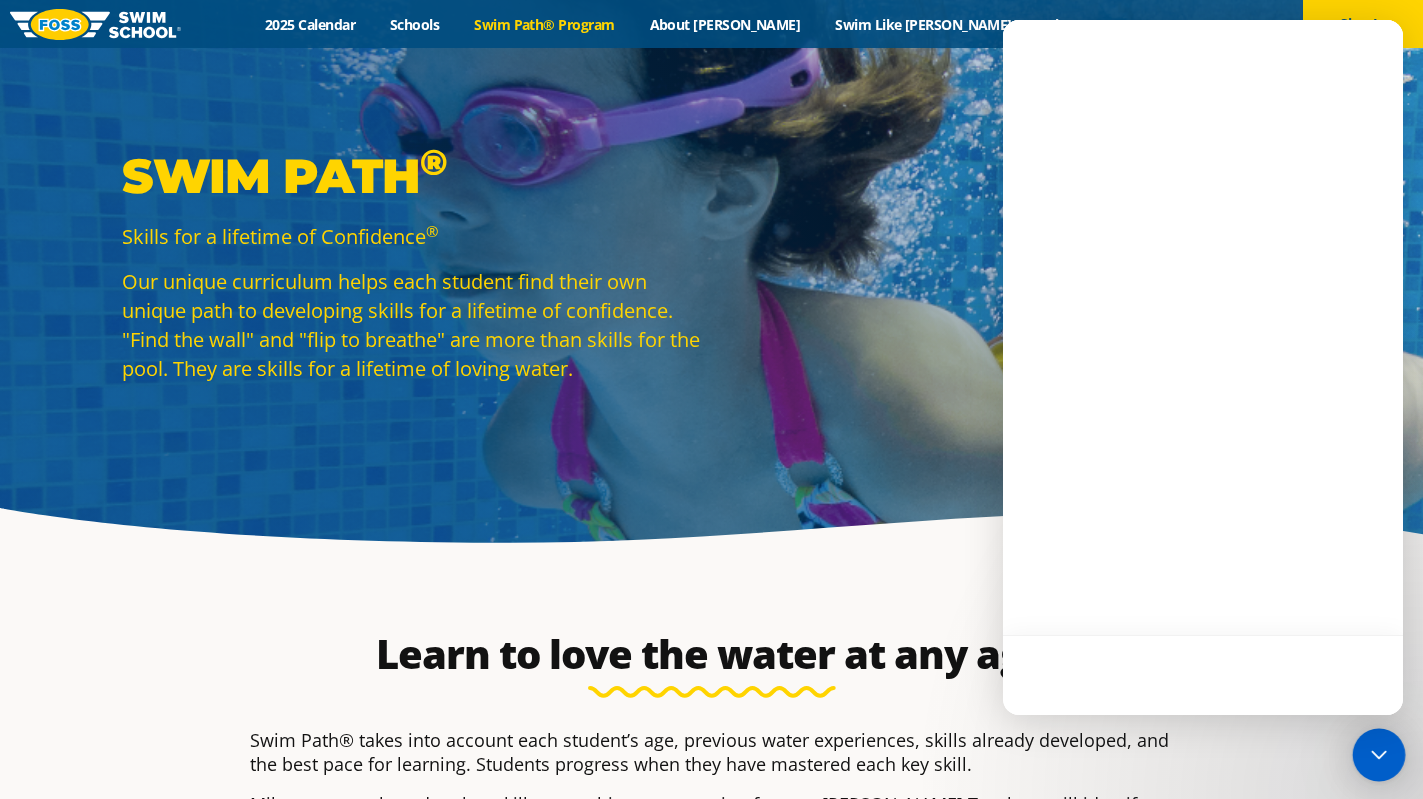 scroll, scrollTop: 0, scrollLeft: 0, axis: both 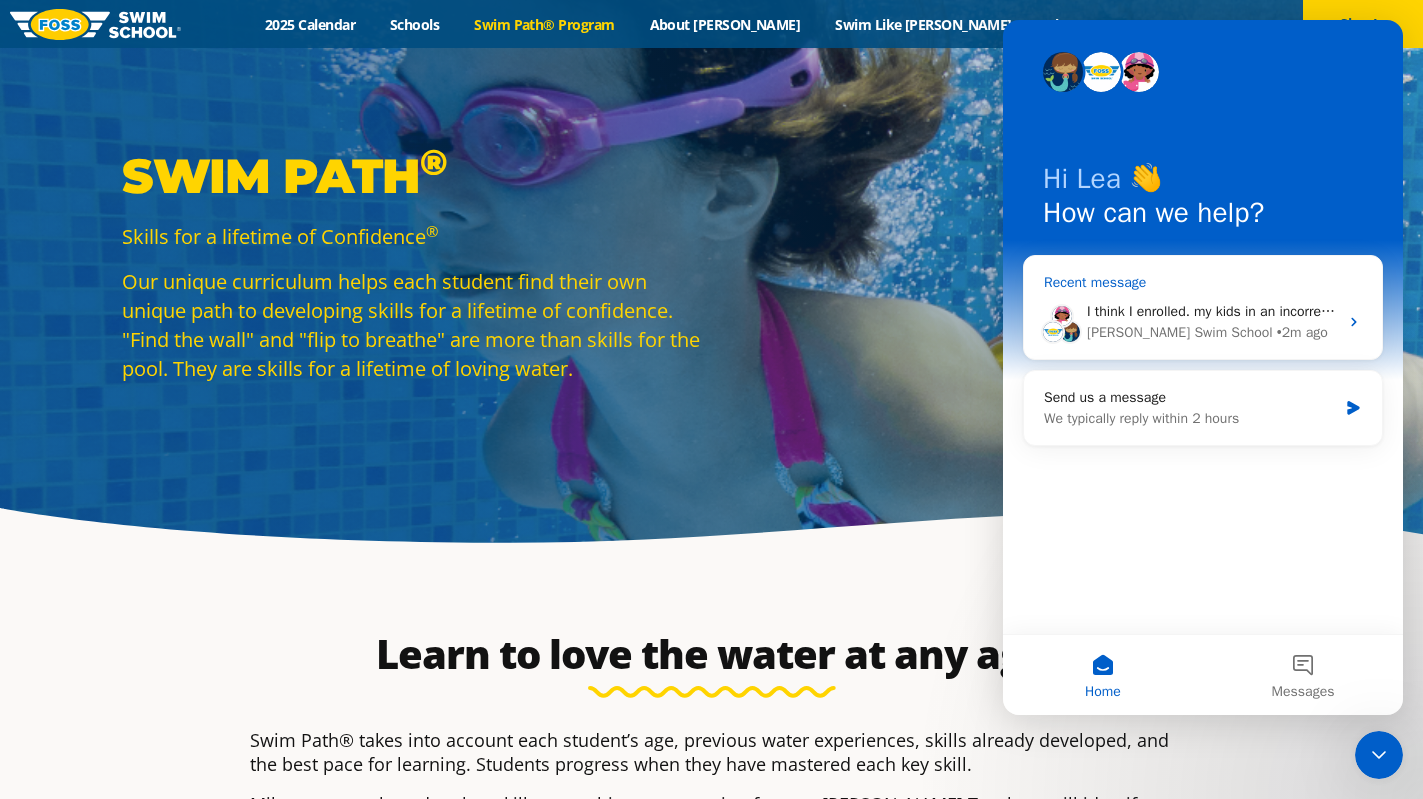 click on "I think I enrolled. my kids in an incorrect level and I would like to speak to someone about changing their upcoming enrollment" at bounding box center [1212, 311] 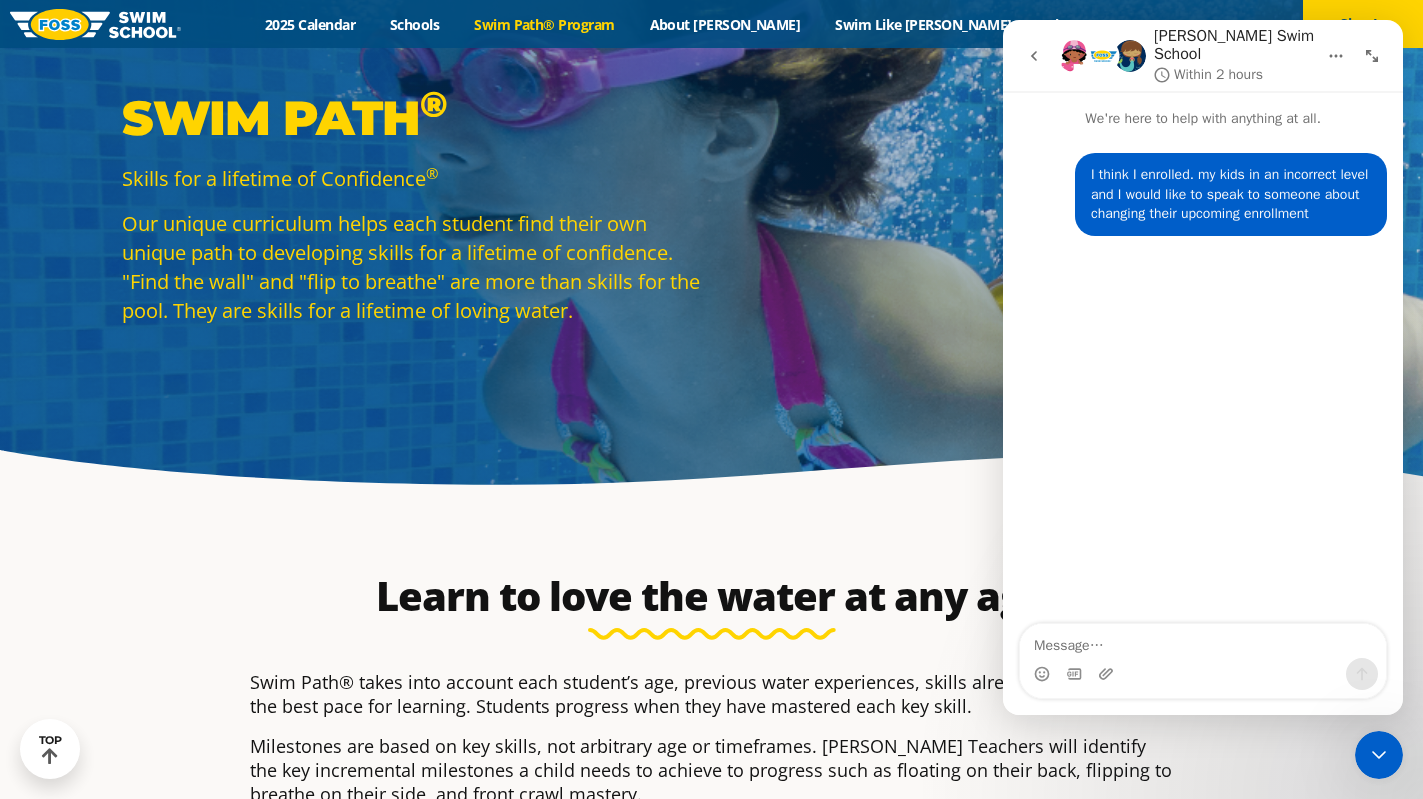 scroll, scrollTop: 0, scrollLeft: 0, axis: both 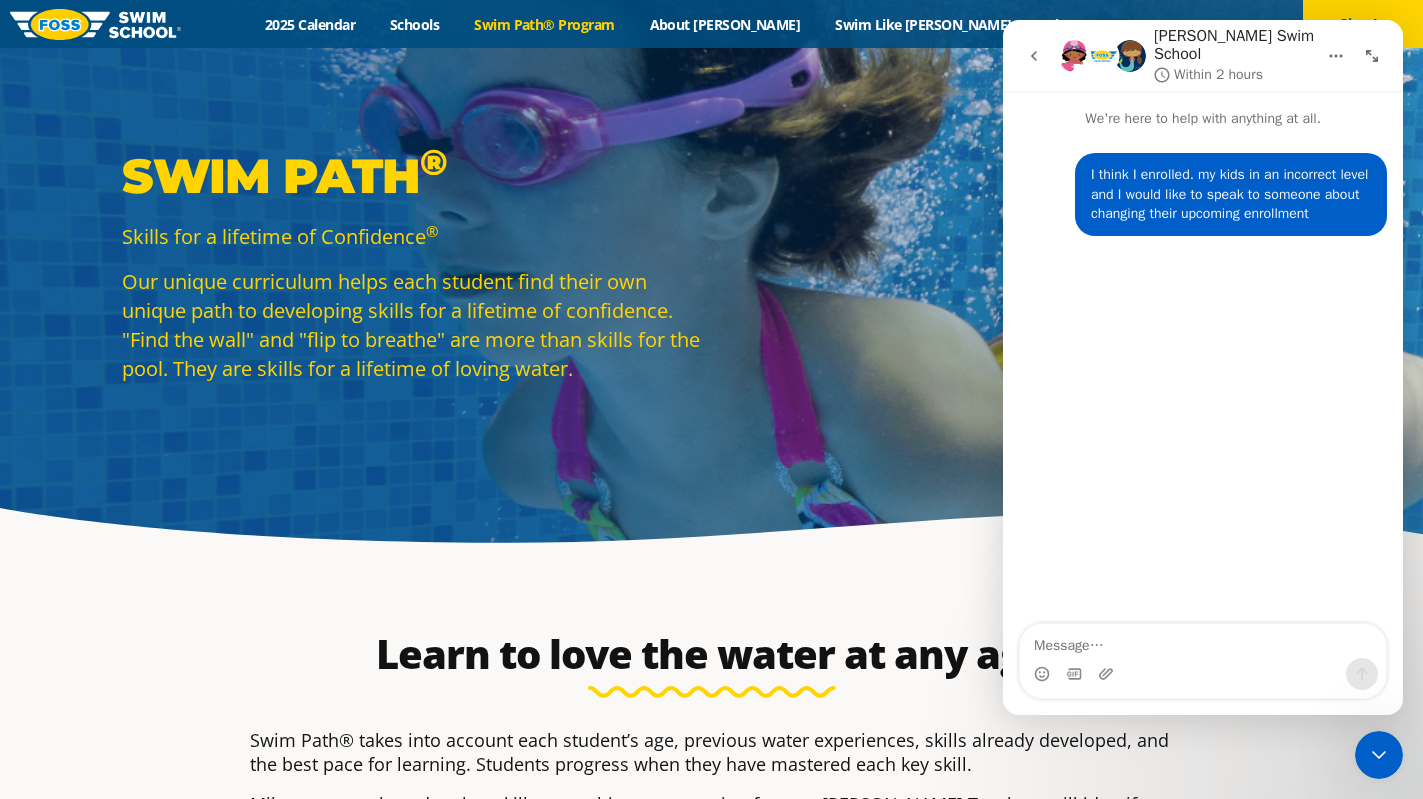 click 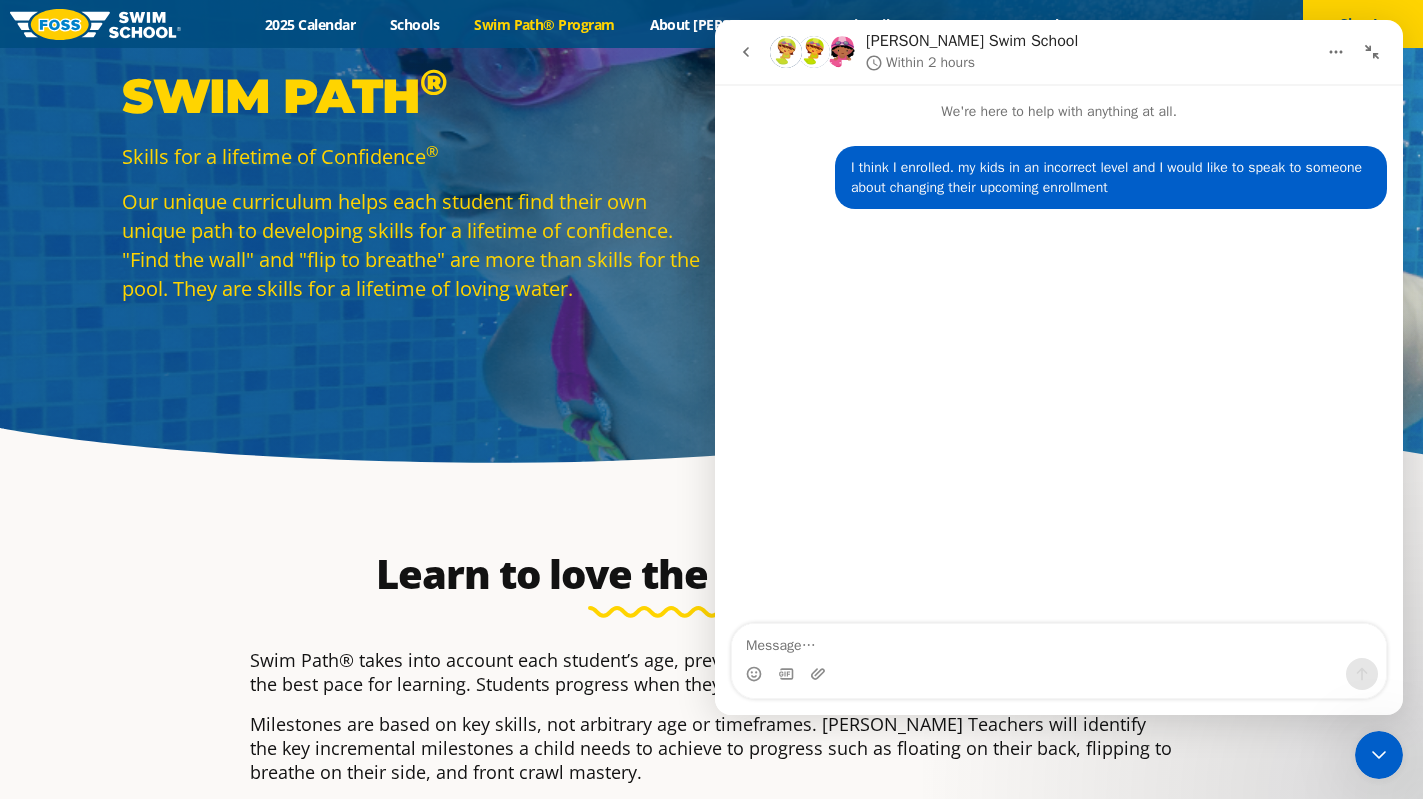 scroll, scrollTop: 86, scrollLeft: 0, axis: vertical 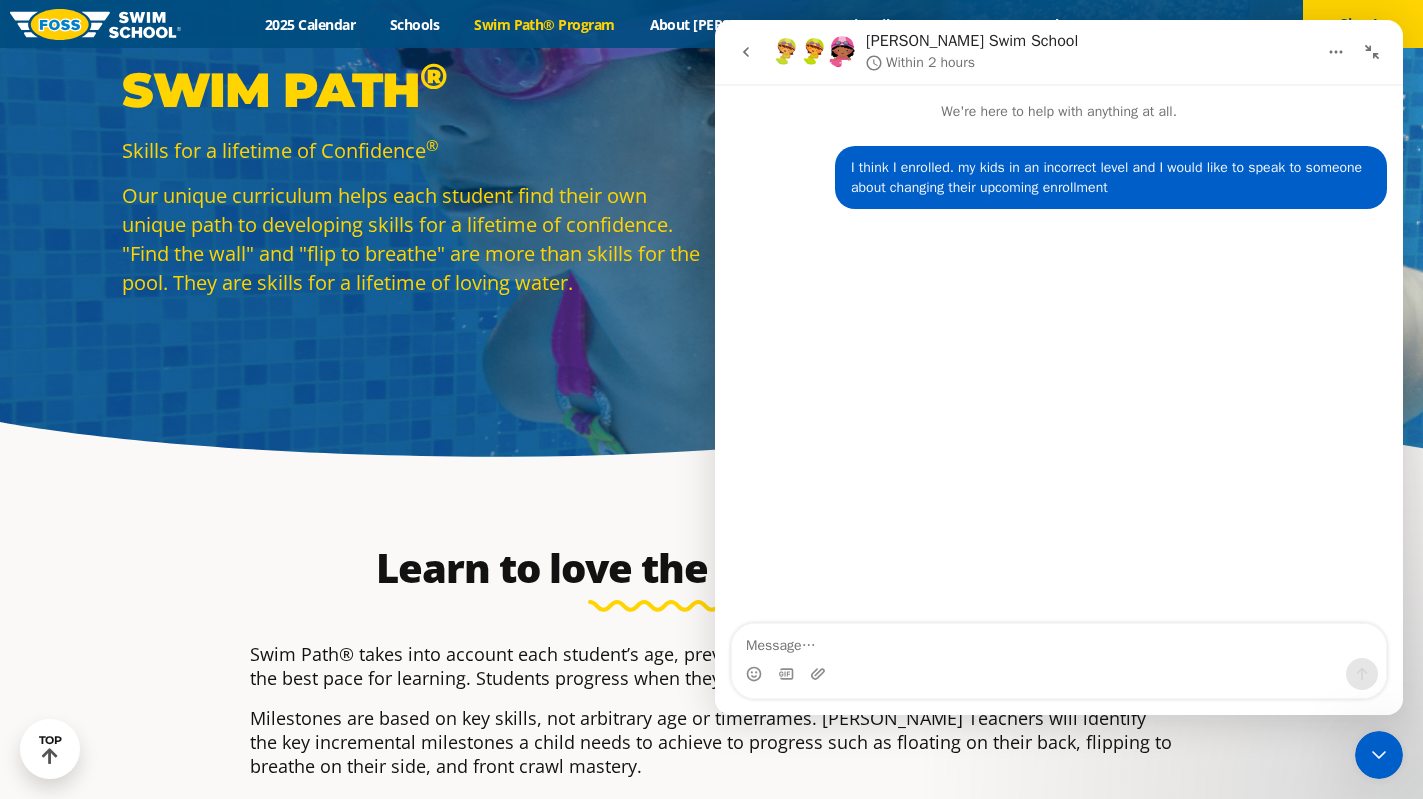 click 